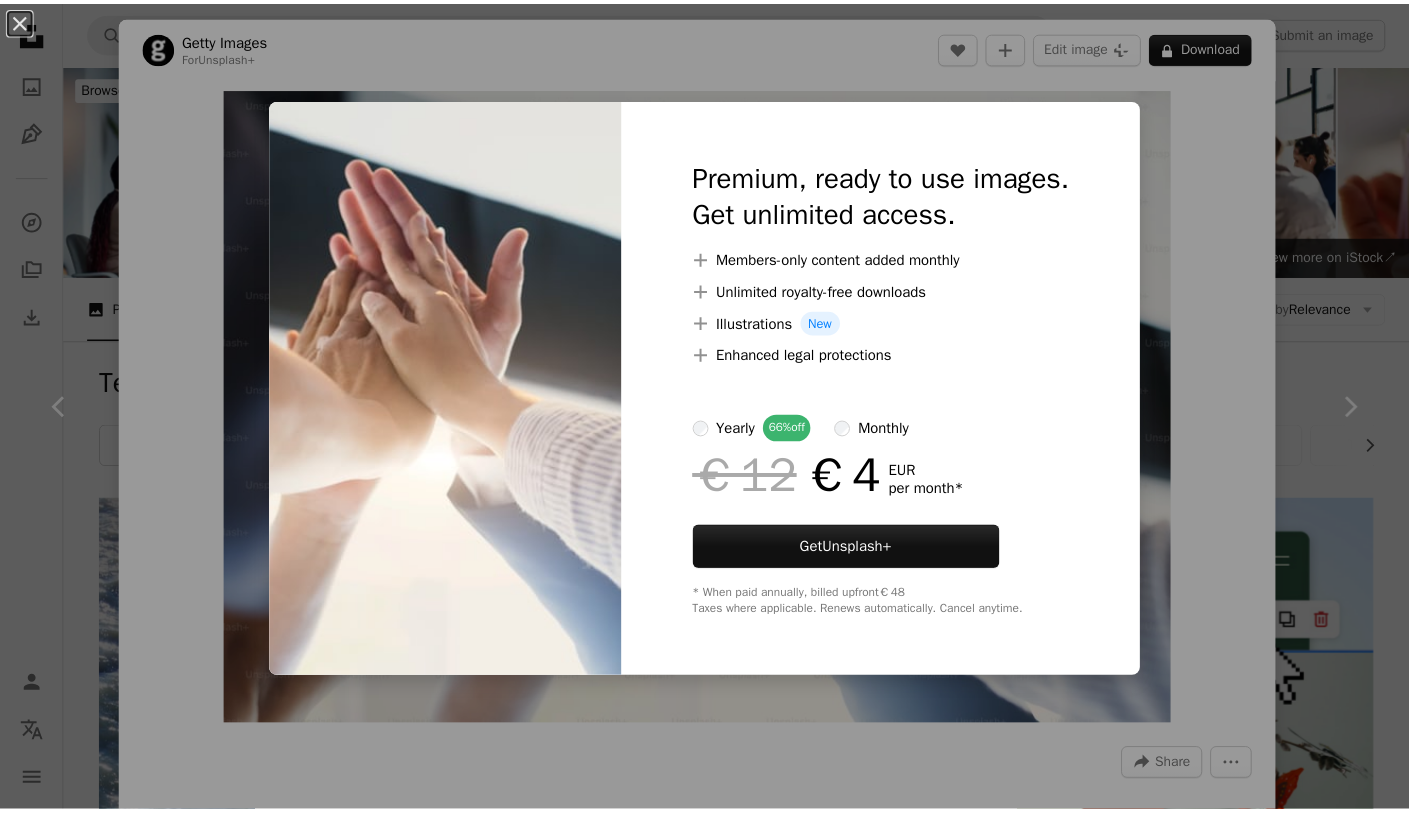 scroll, scrollTop: 708, scrollLeft: 0, axis: vertical 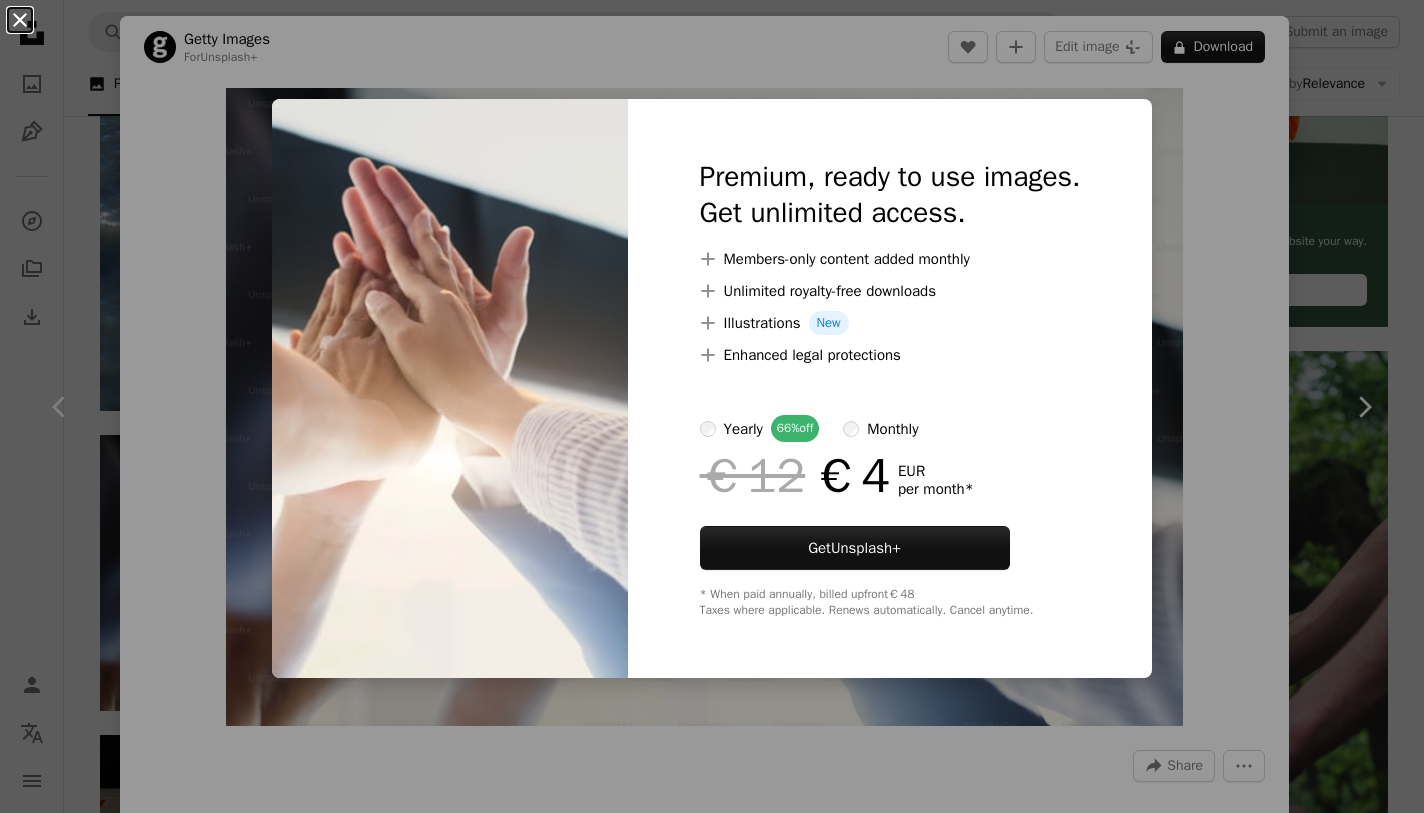 click on "An X shape" at bounding box center [20, 20] 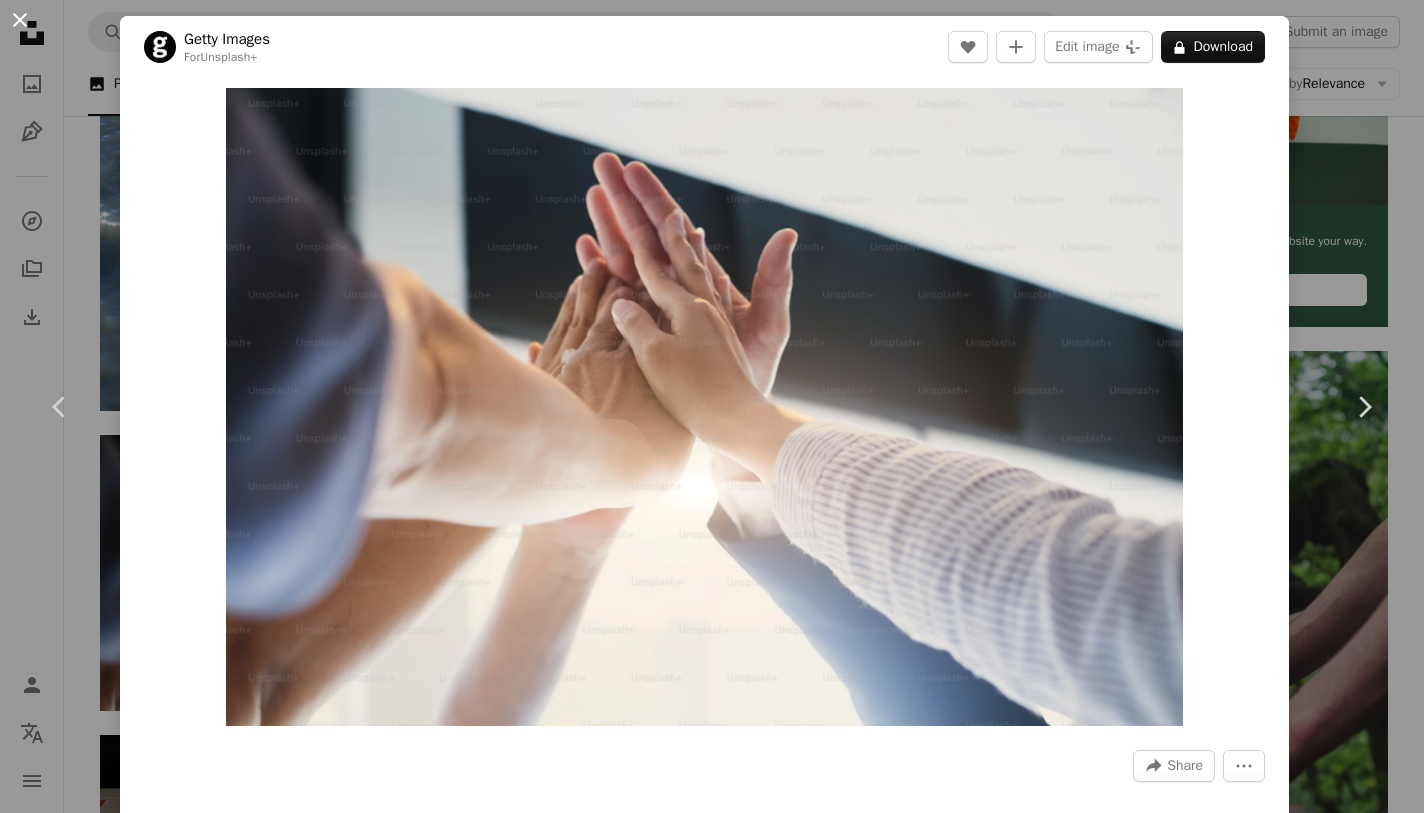 click on "An X shape" at bounding box center (20, 20) 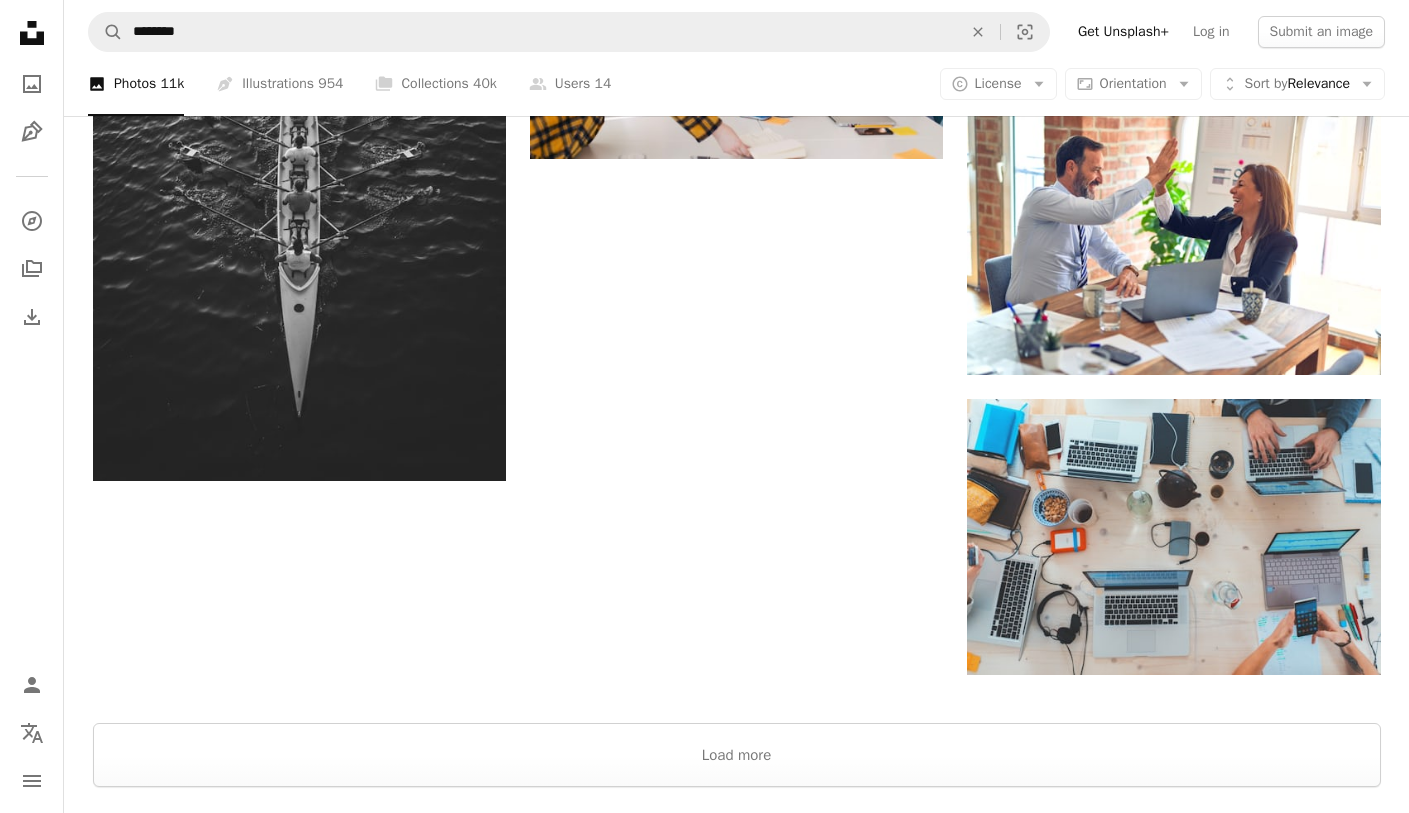 scroll, scrollTop: 2804, scrollLeft: 0, axis: vertical 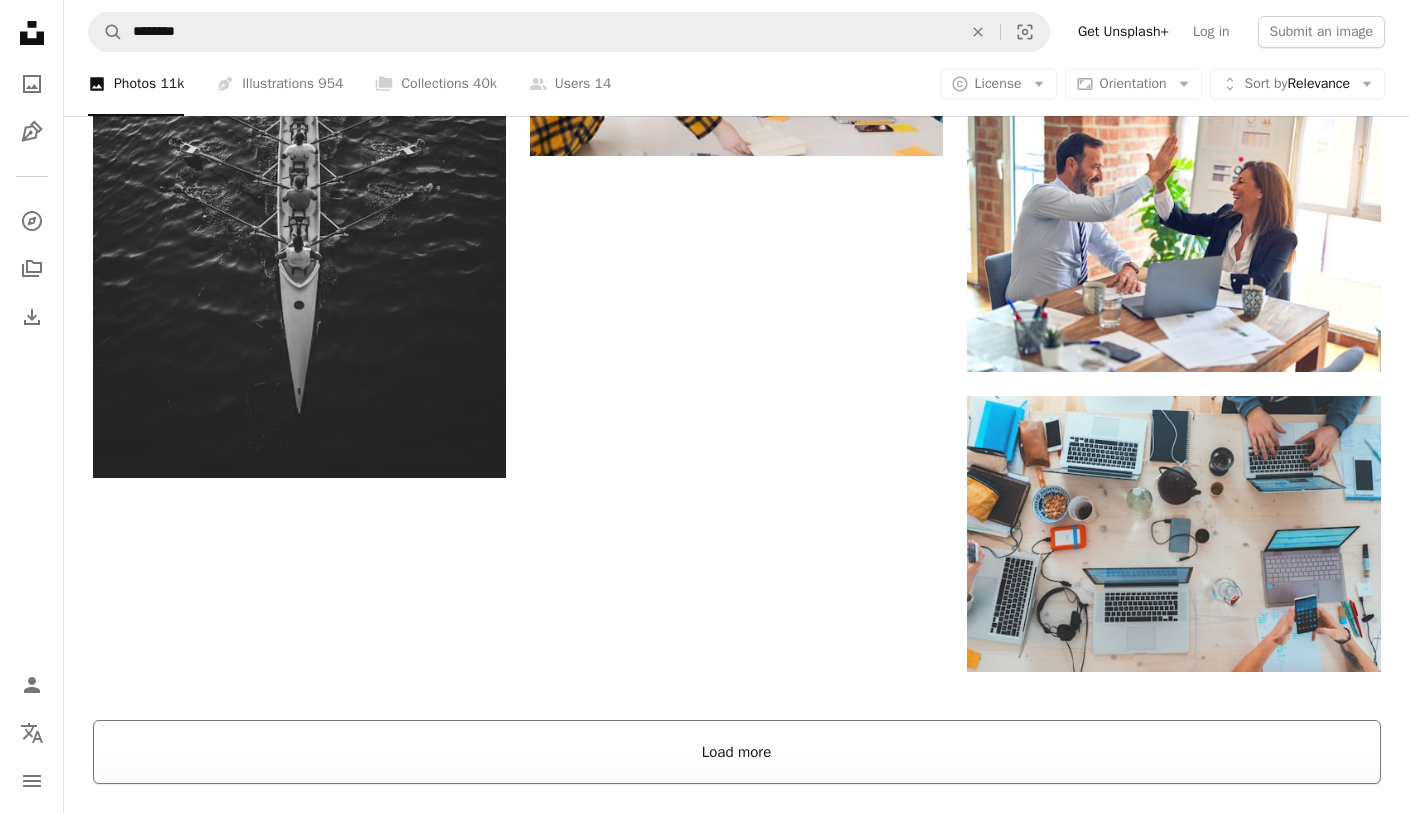 click on "Load more" at bounding box center (737, 752) 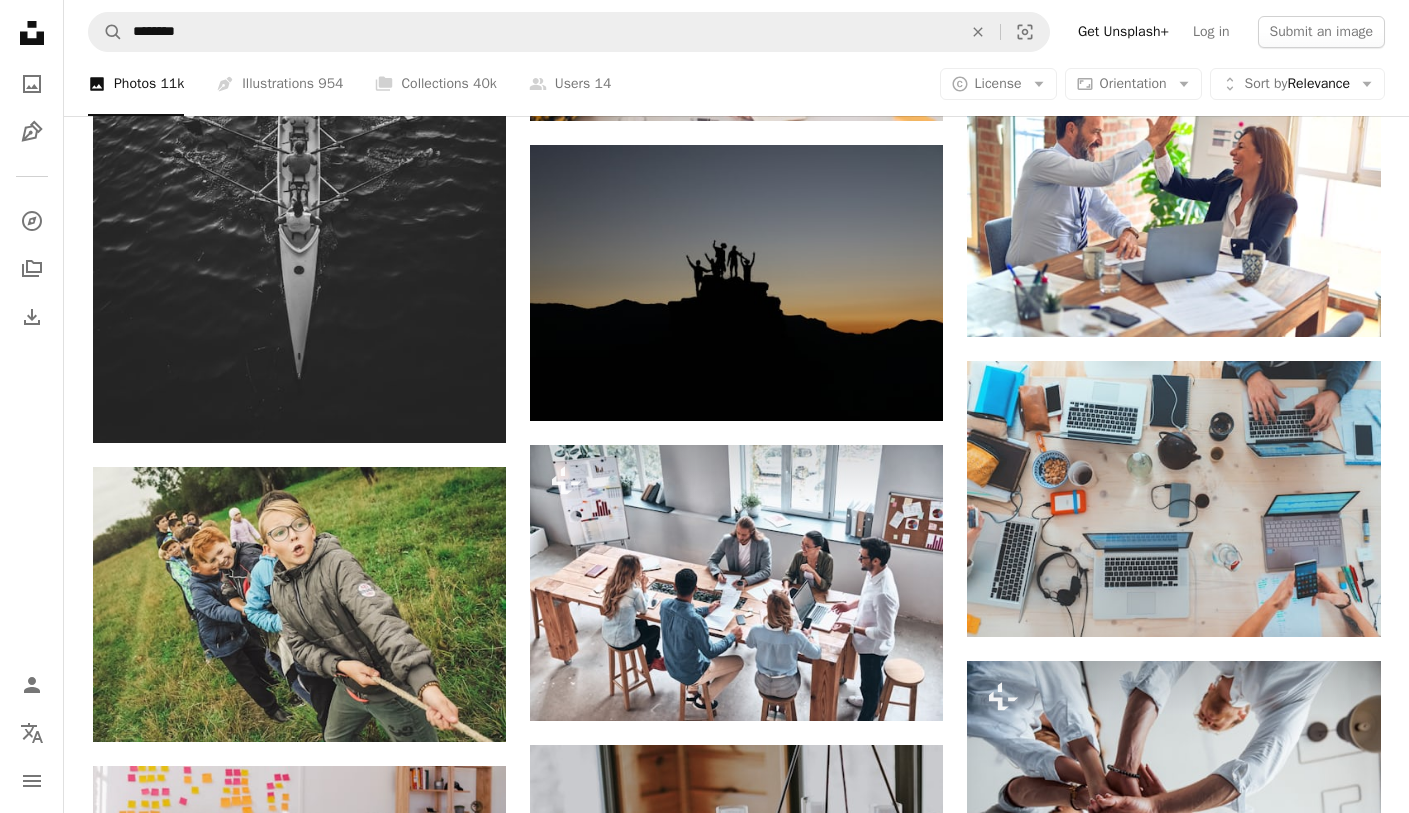scroll, scrollTop: 2843, scrollLeft: 0, axis: vertical 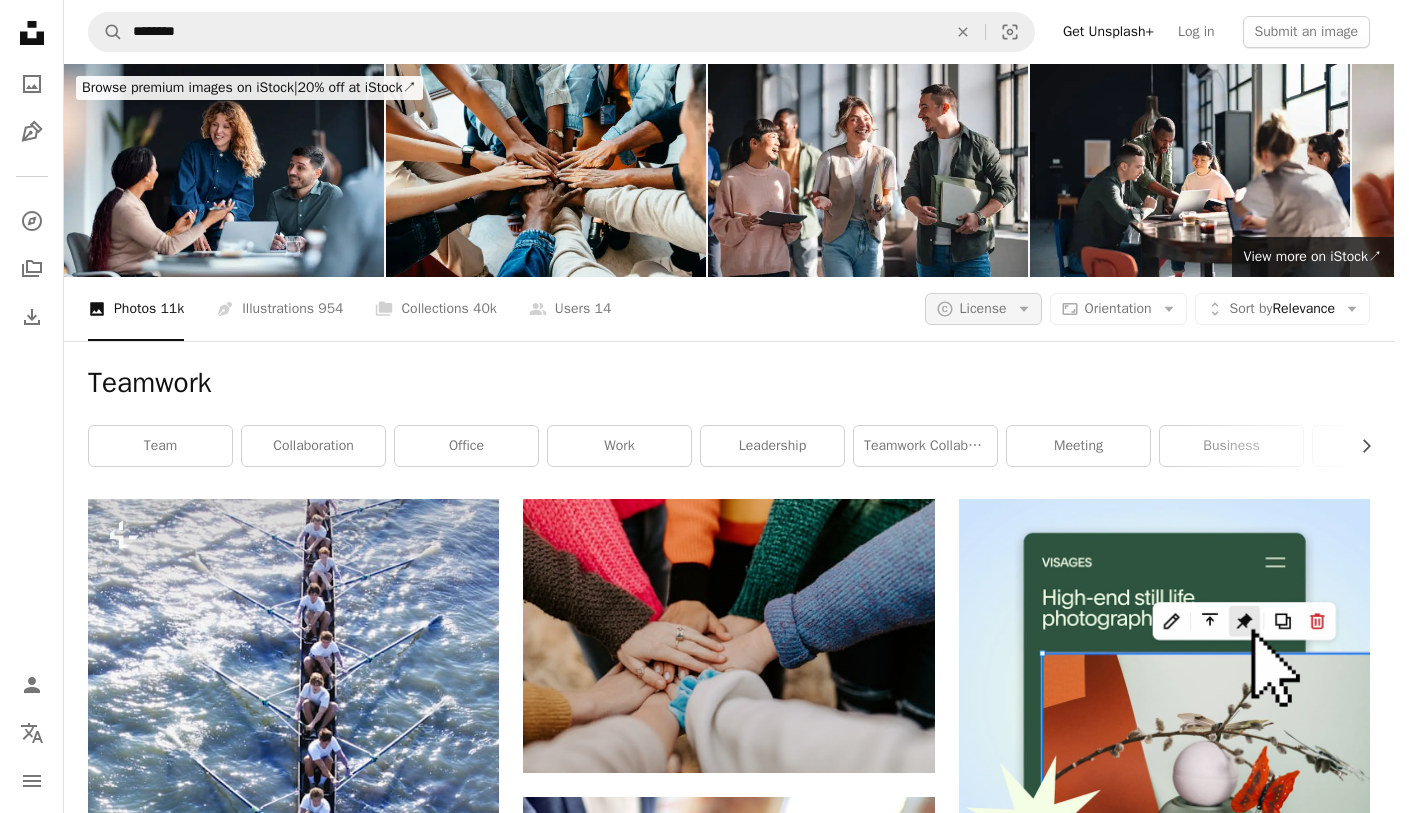 click on "Arrow down" 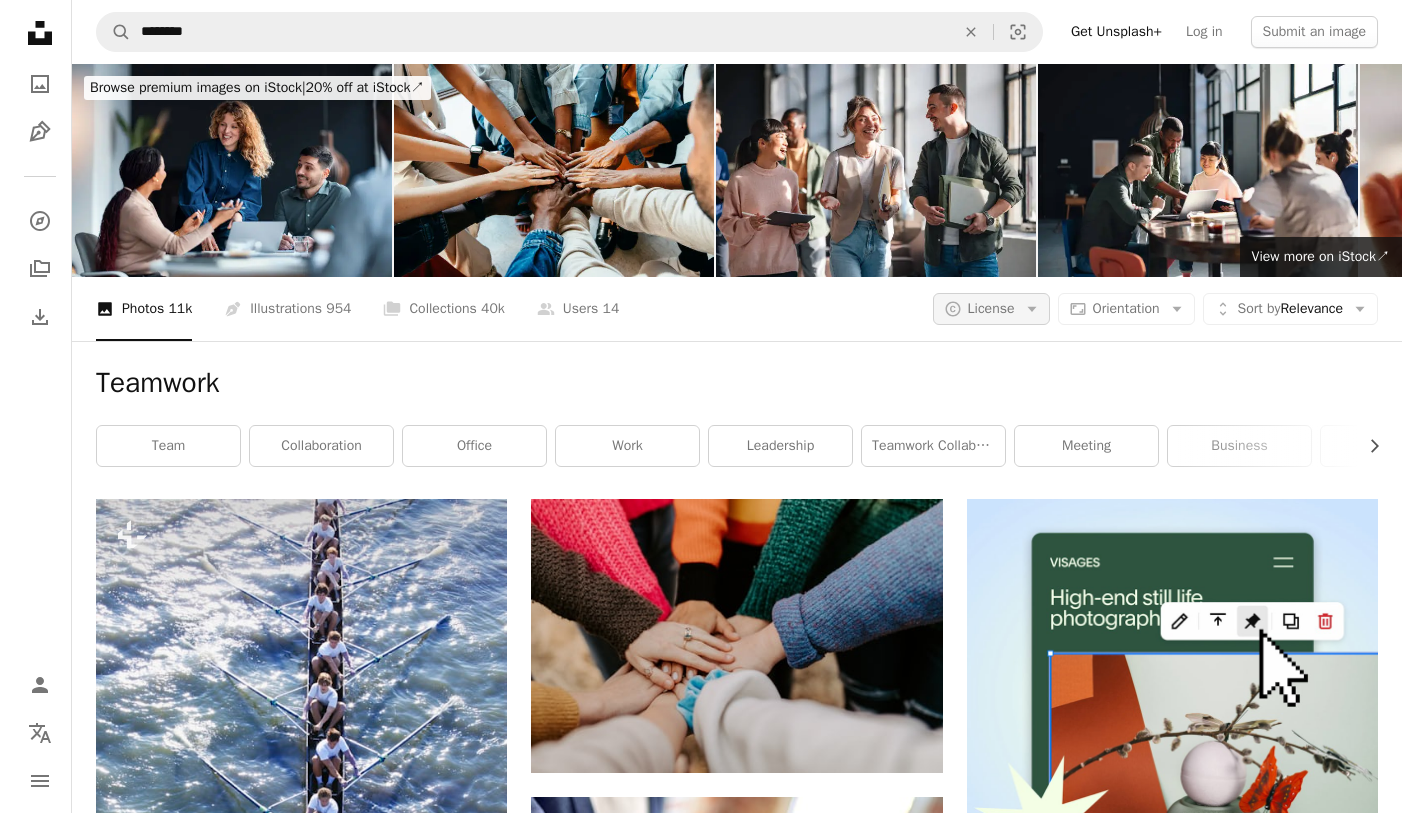scroll, scrollTop: 0, scrollLeft: 0, axis: both 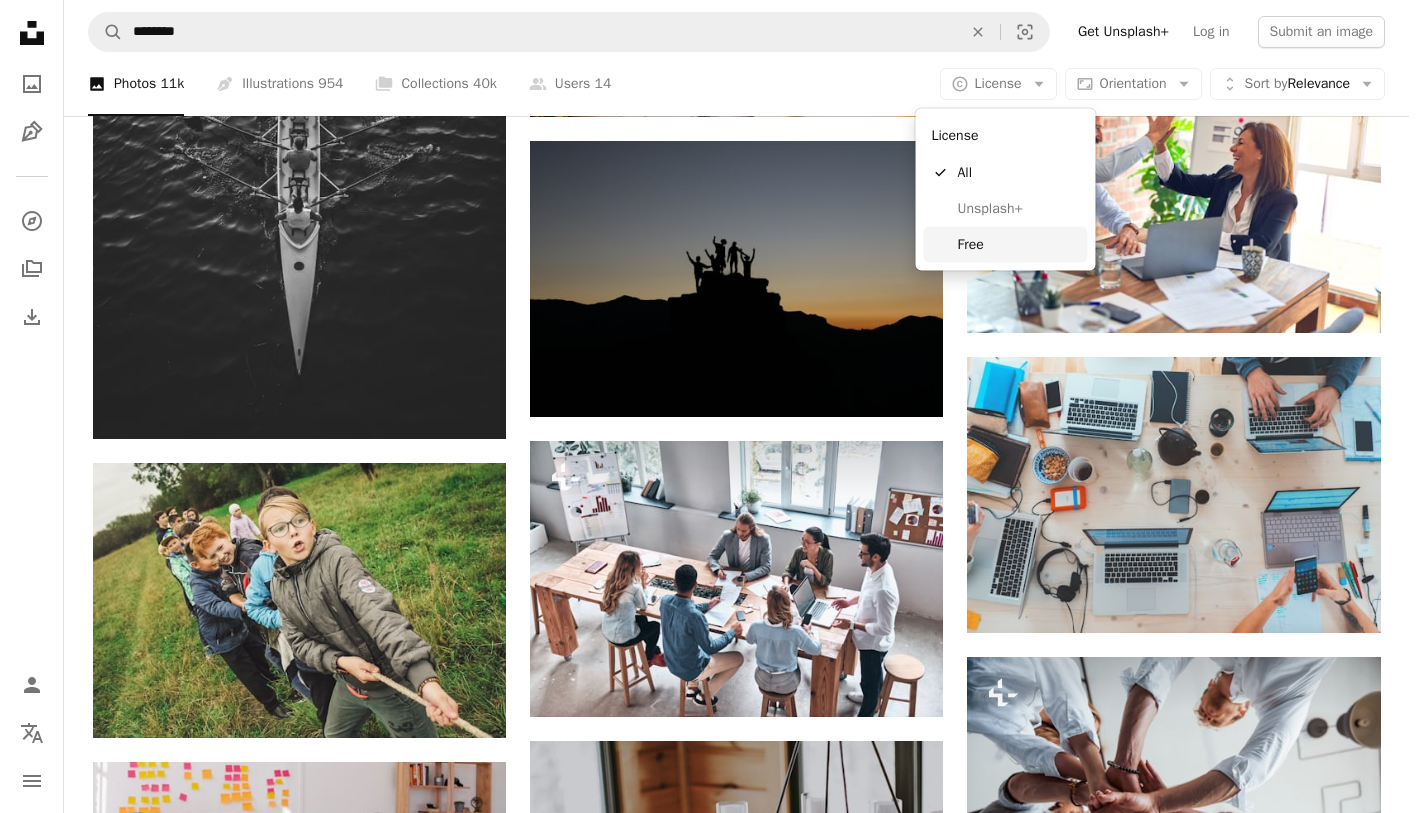 click on "Free" at bounding box center [1019, 244] 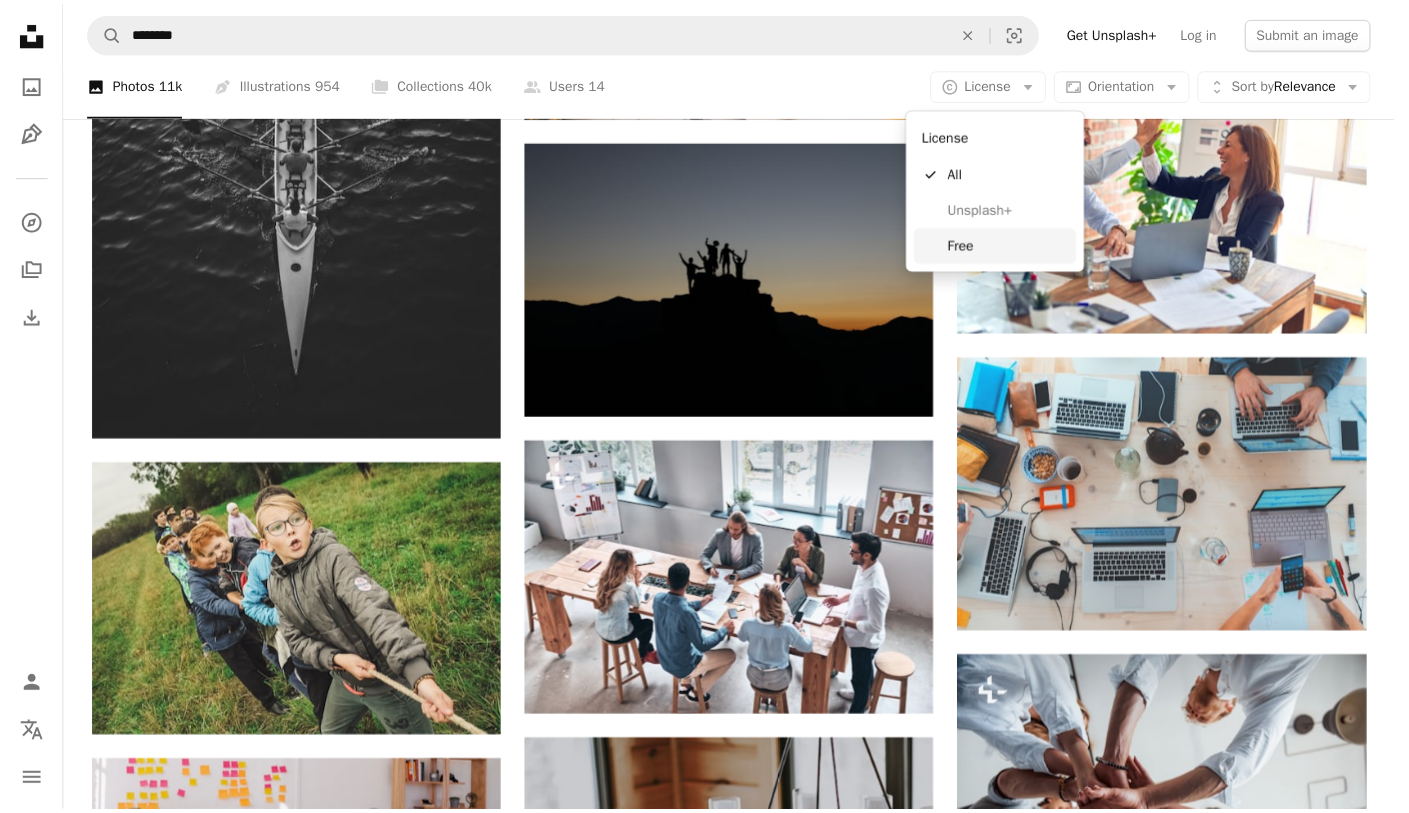 scroll, scrollTop: 0, scrollLeft: 0, axis: both 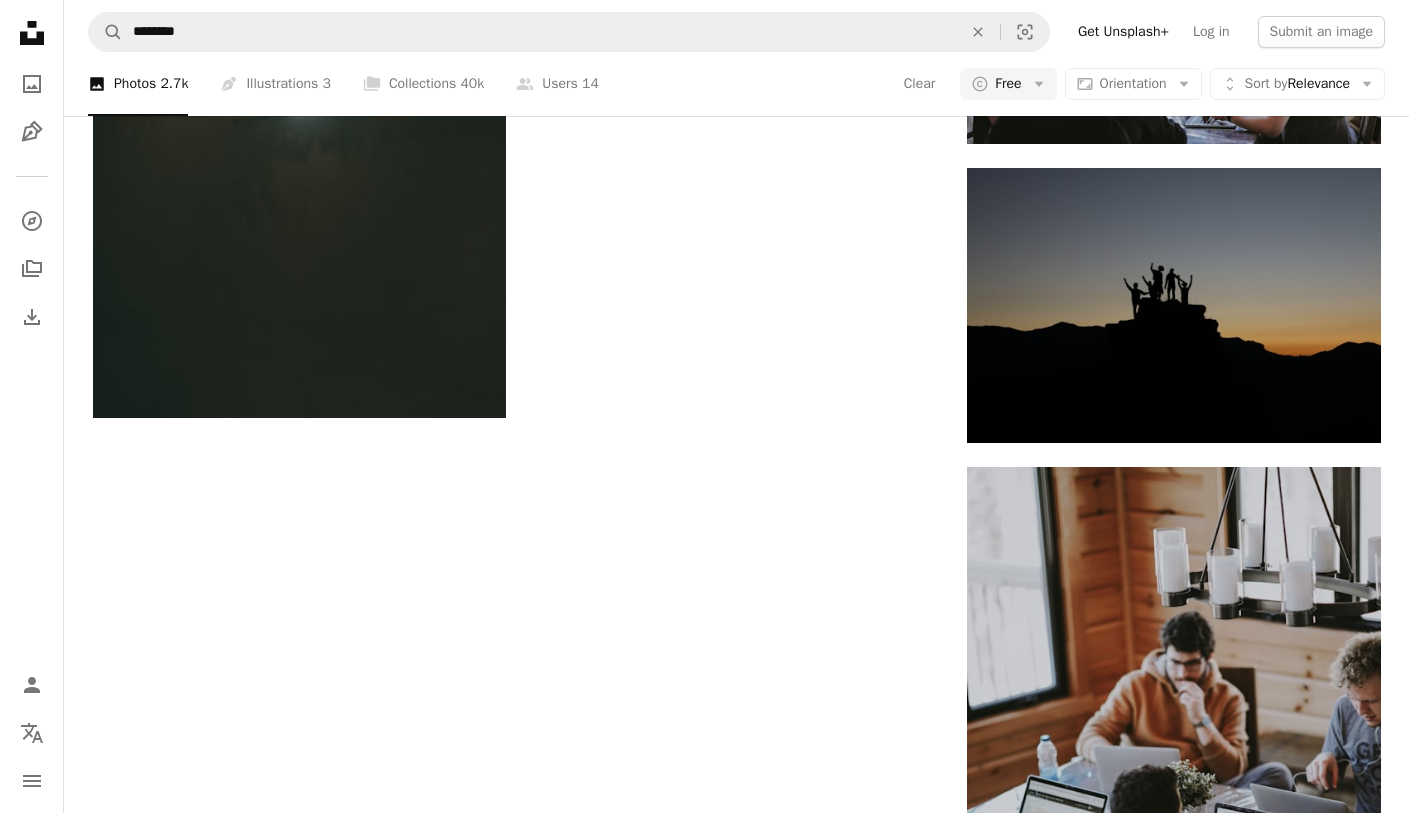 click on "Arrow pointing down" at bounding box center (466, -1460) 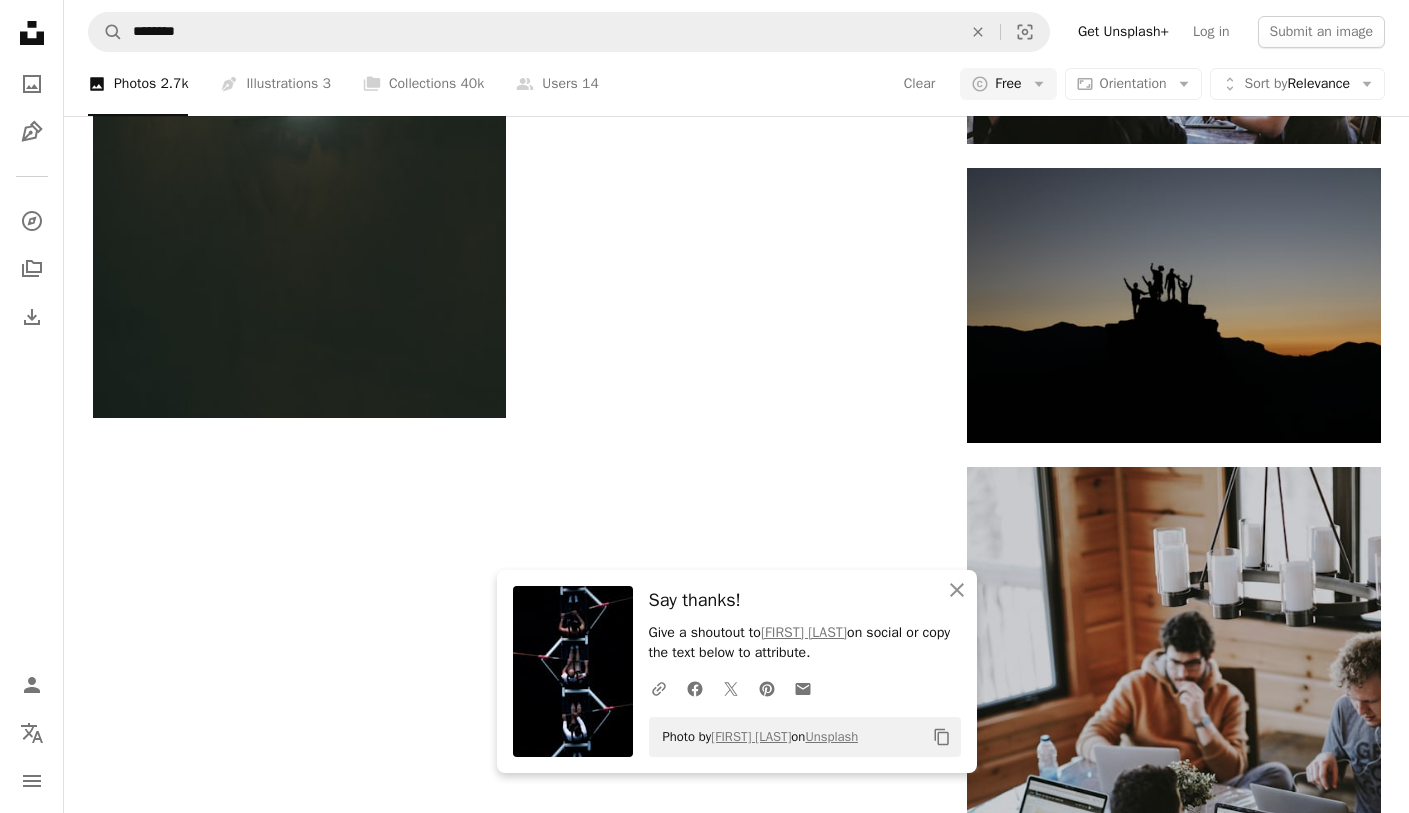 scroll, scrollTop: 841, scrollLeft: 0, axis: vertical 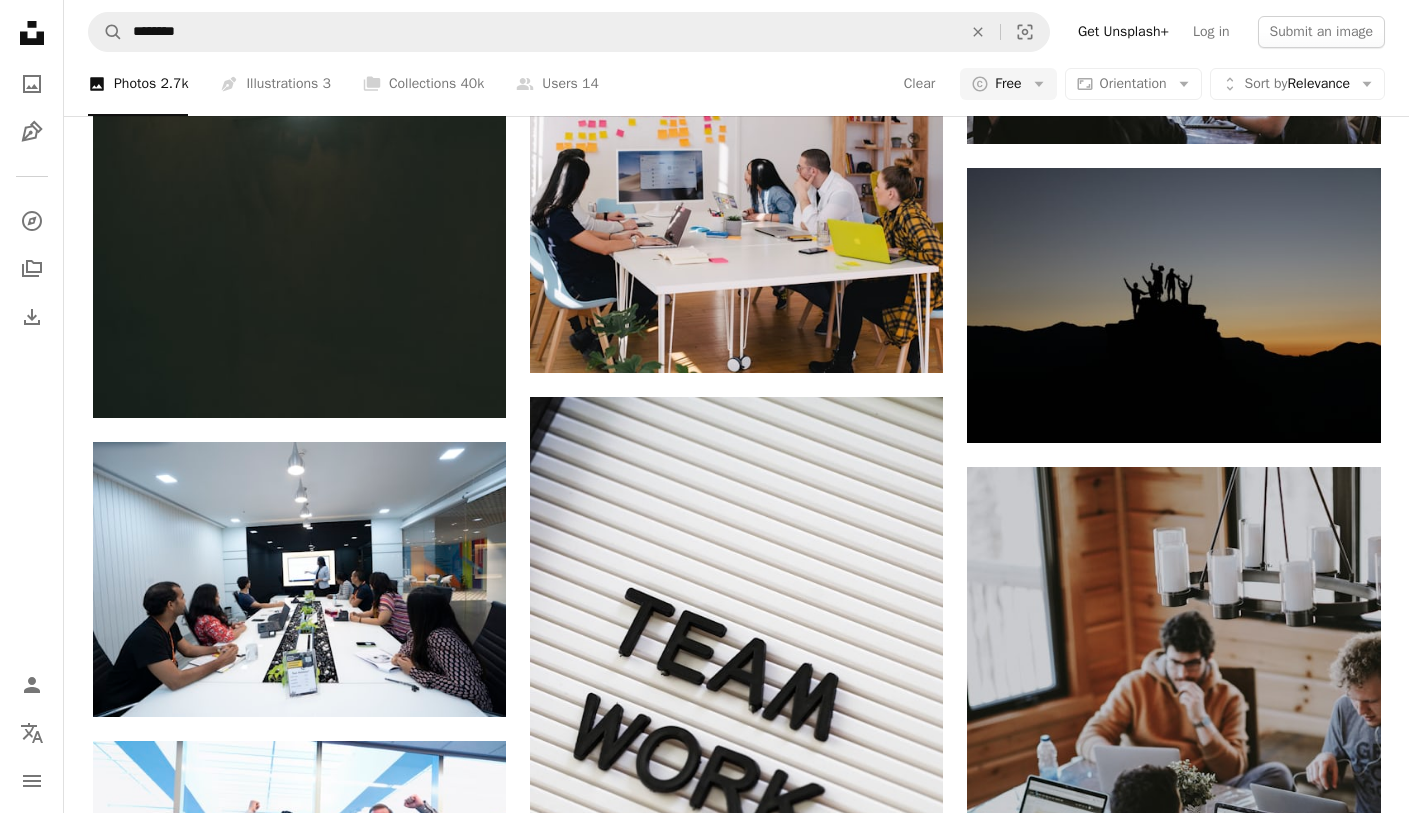 click on "Arrow pointing down" 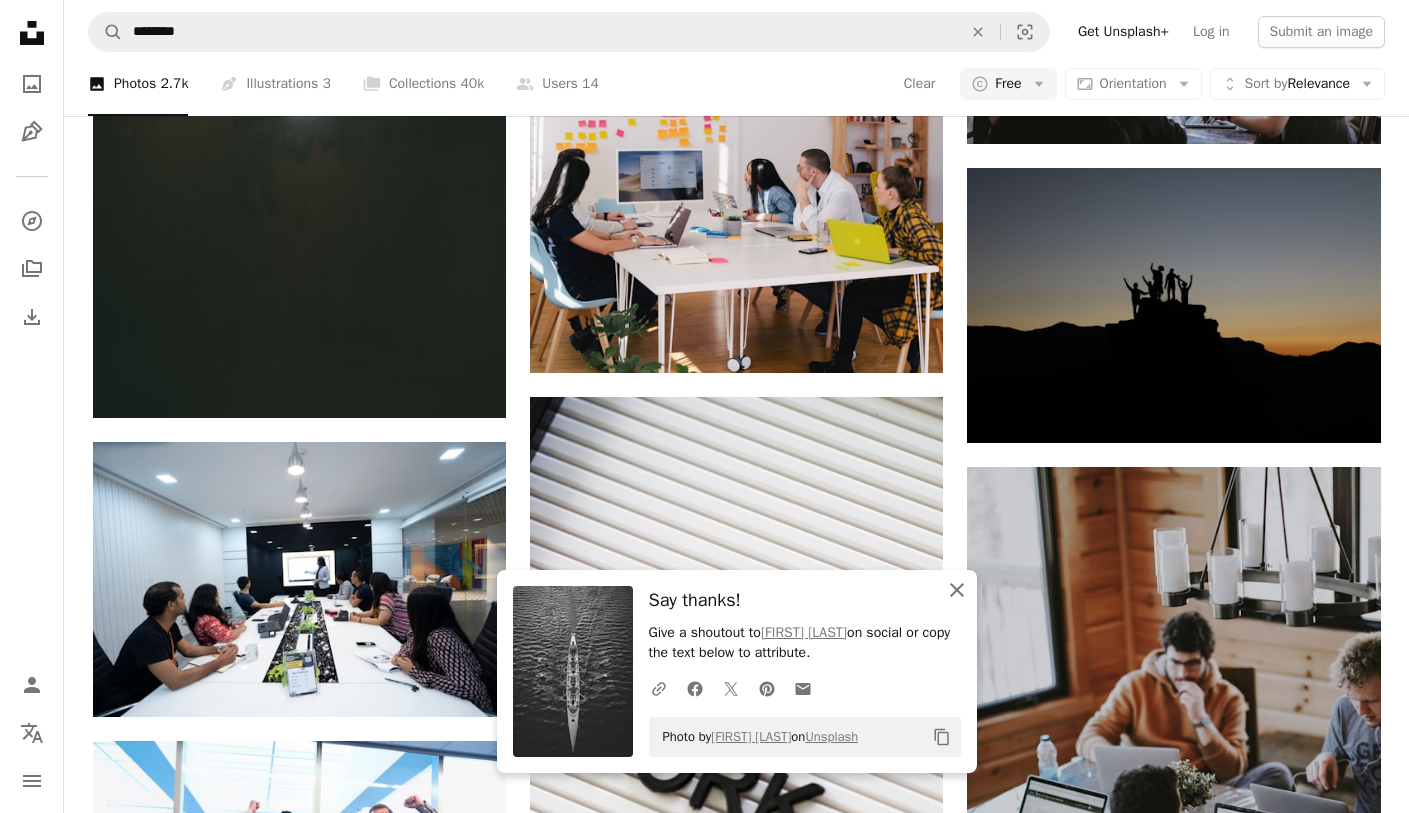 click on "An X shape Close" at bounding box center [957, 590] 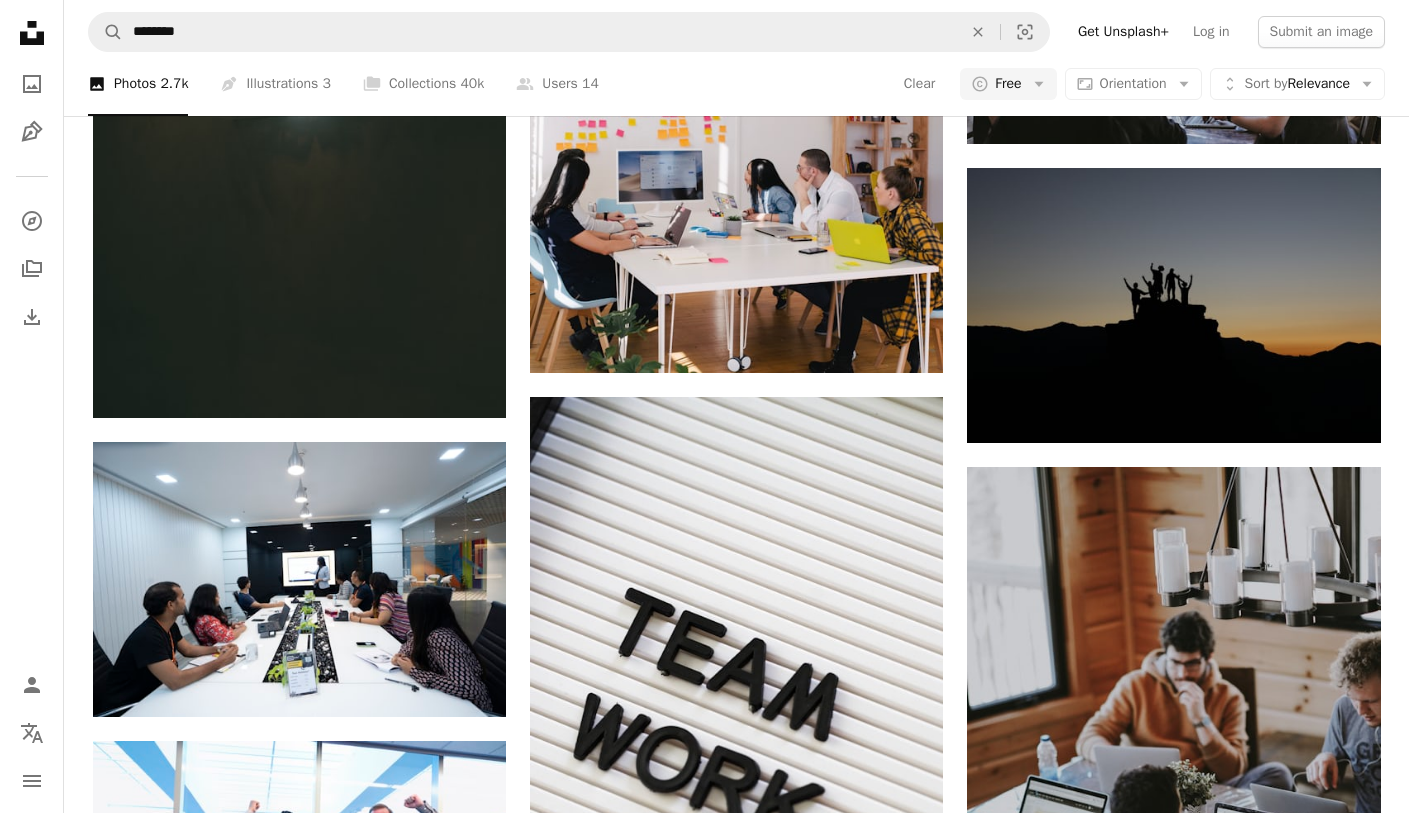 scroll, scrollTop: 11419, scrollLeft: 0, axis: vertical 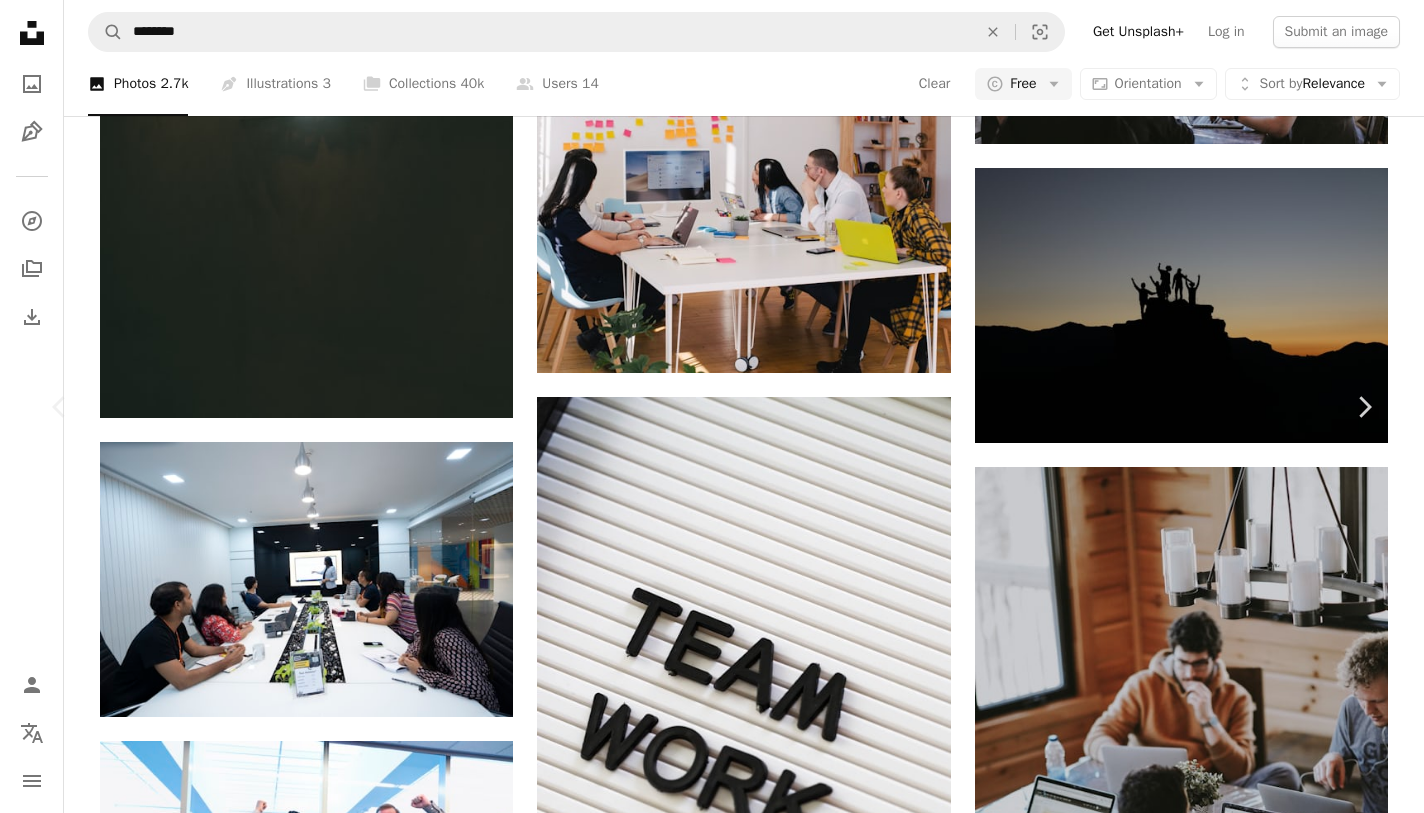 click at bounding box center [1086, 25487] 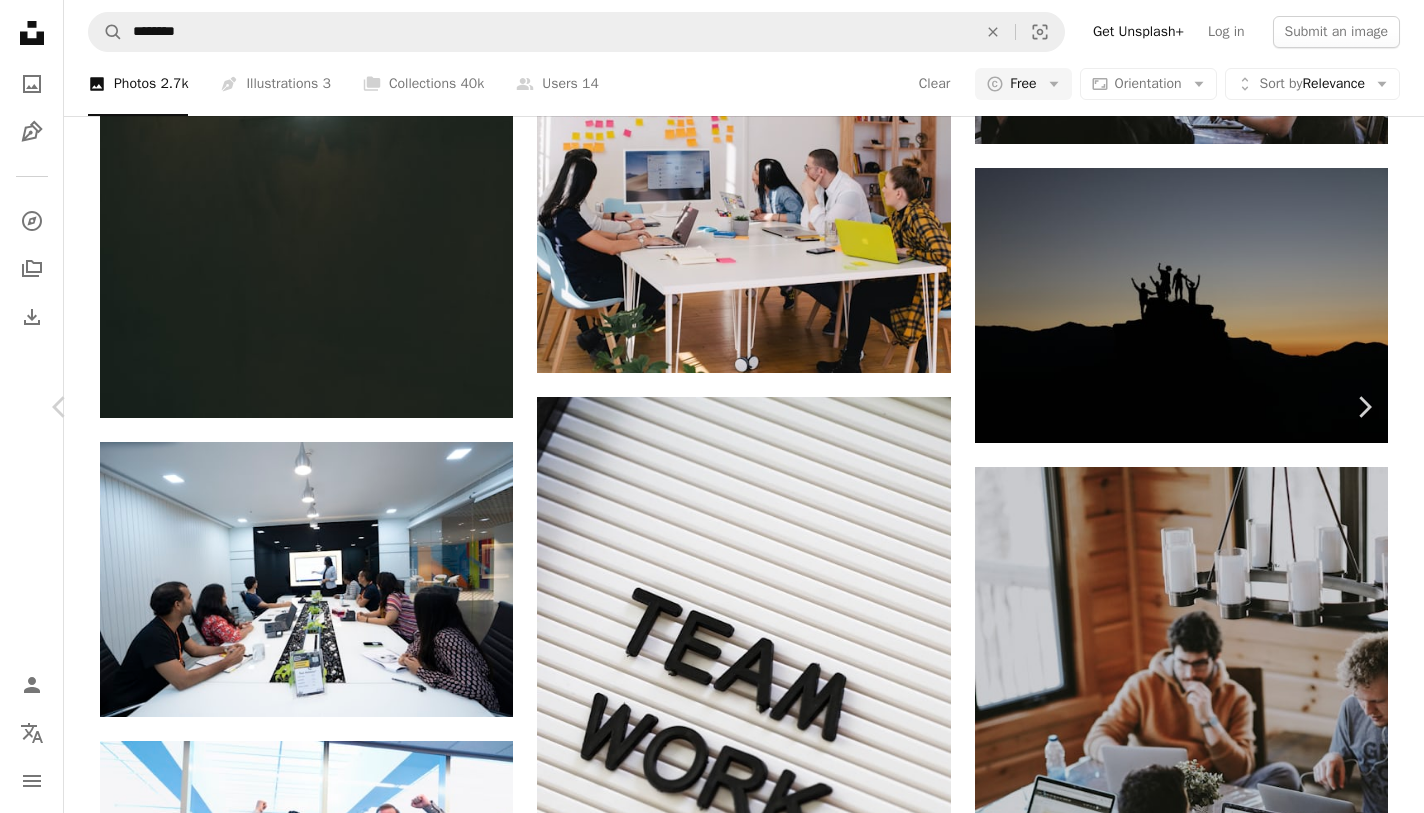 scroll, scrollTop: 29021, scrollLeft: 0, axis: vertical 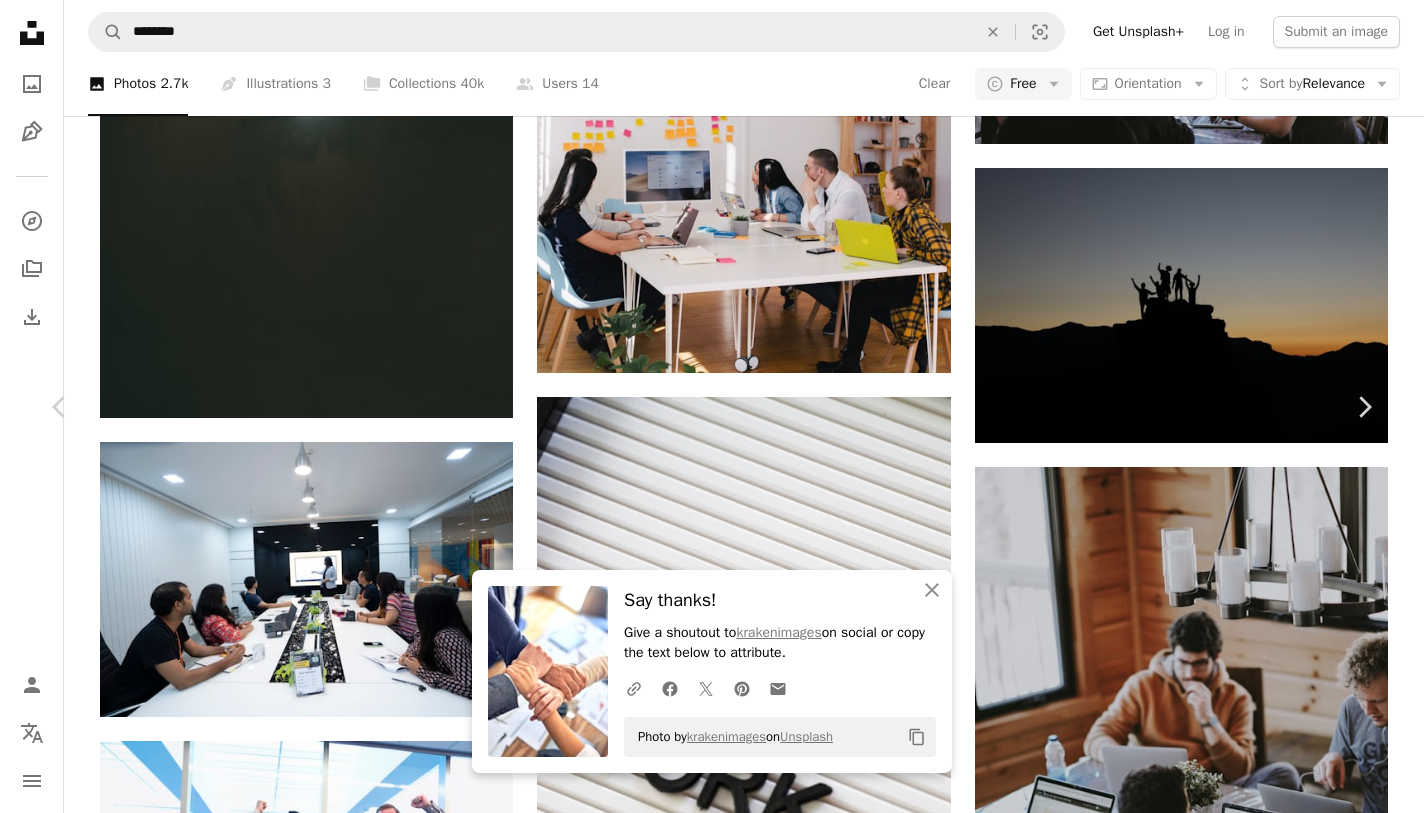 click on "Zoom in" at bounding box center [704, 27560] 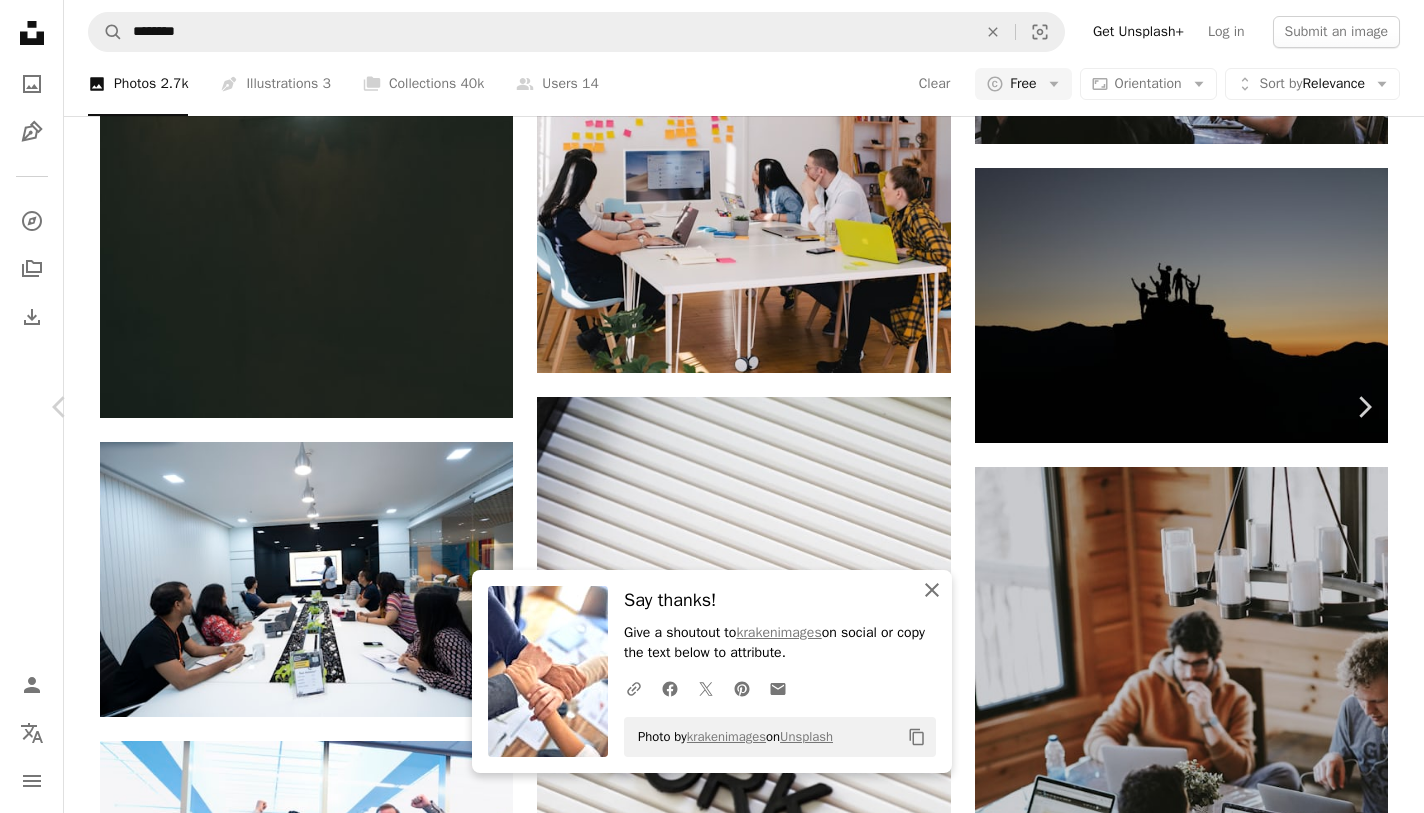 click 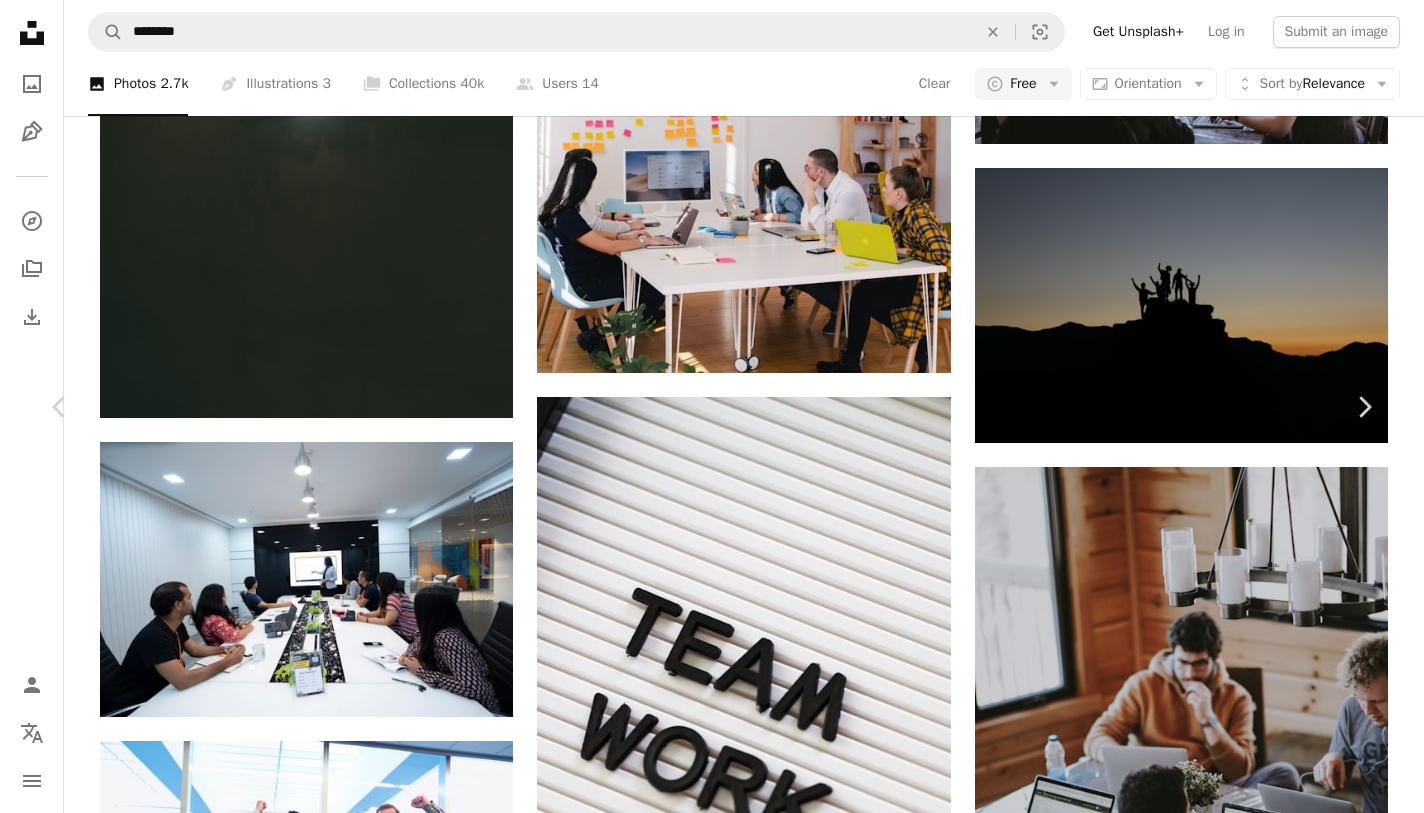 scroll, scrollTop: 3890, scrollLeft: 0, axis: vertical 